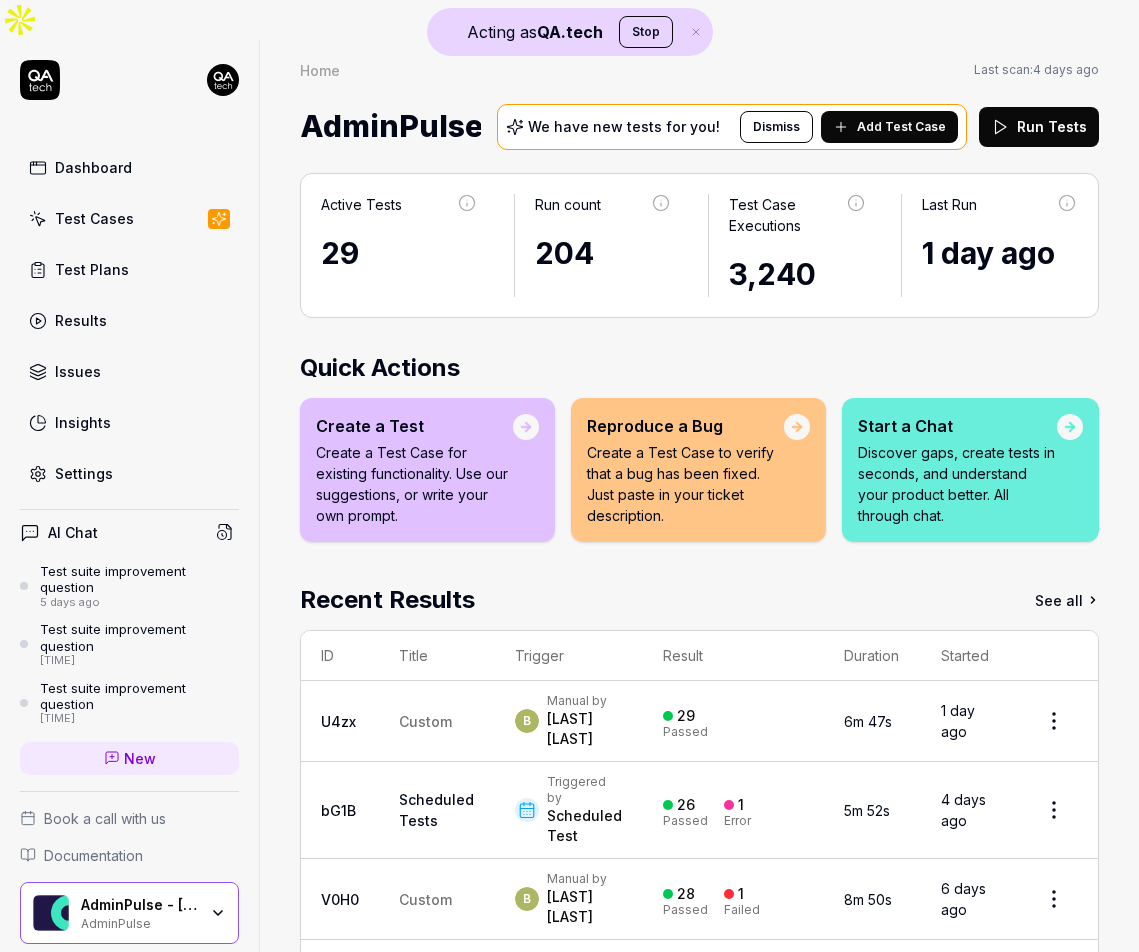scroll, scrollTop: 0, scrollLeft: 0, axis: both 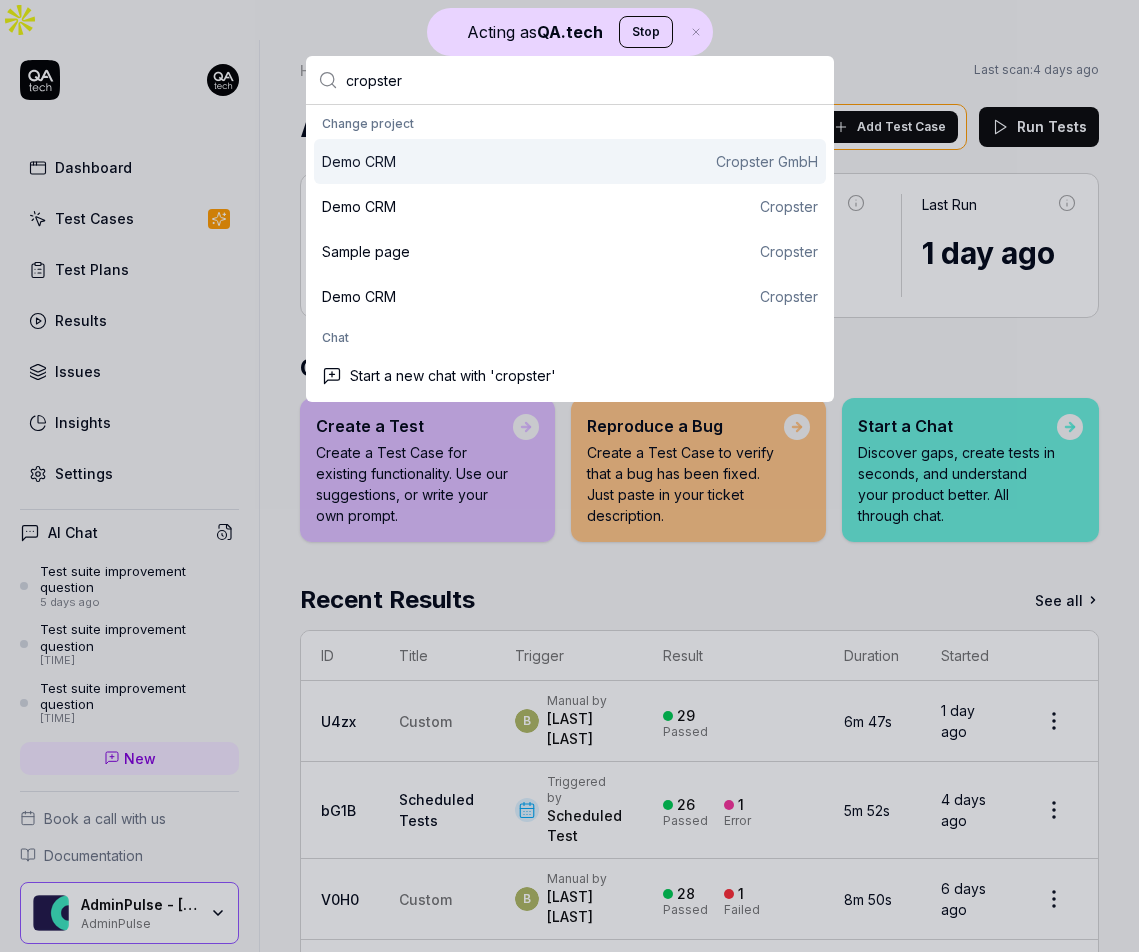 type on "cropster" 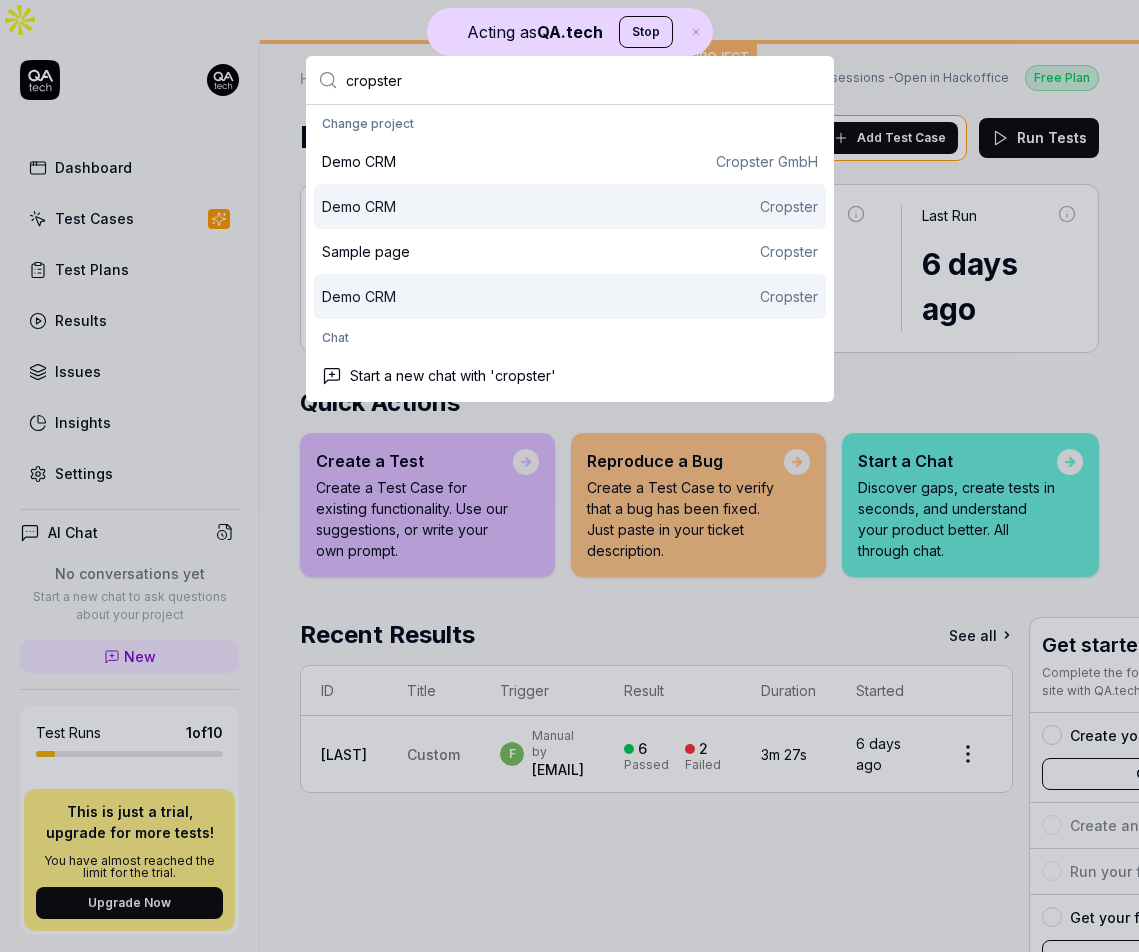 type on "cropster" 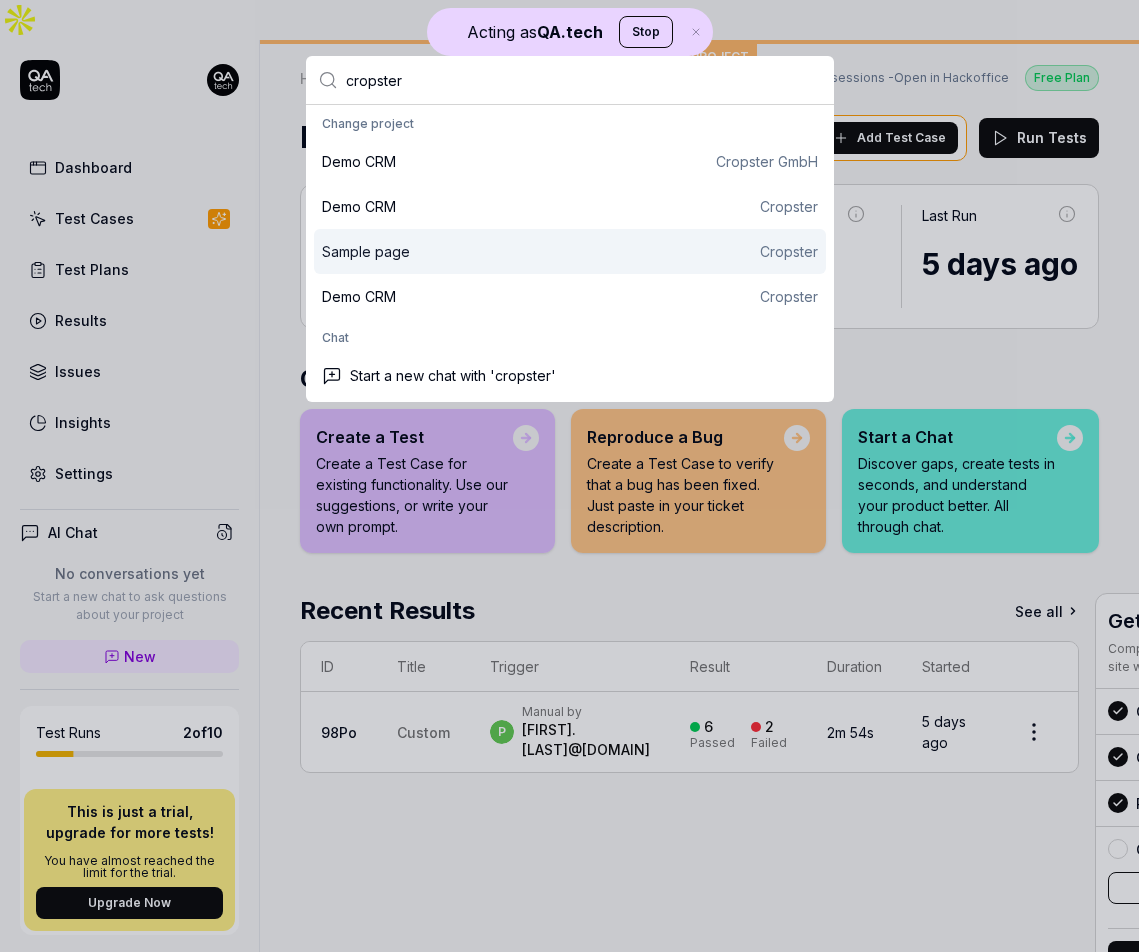 type on "cropster" 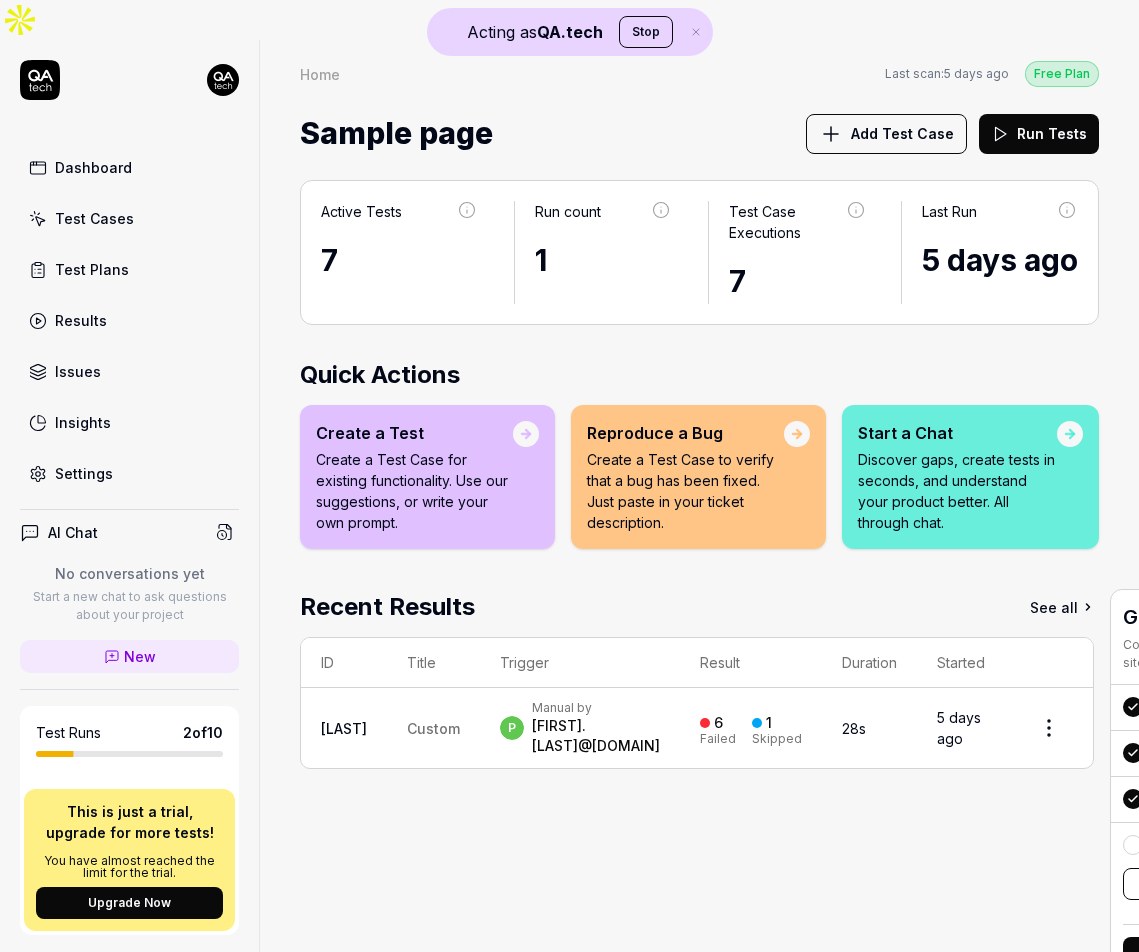 click on "Custom" at bounding box center [433, 728] 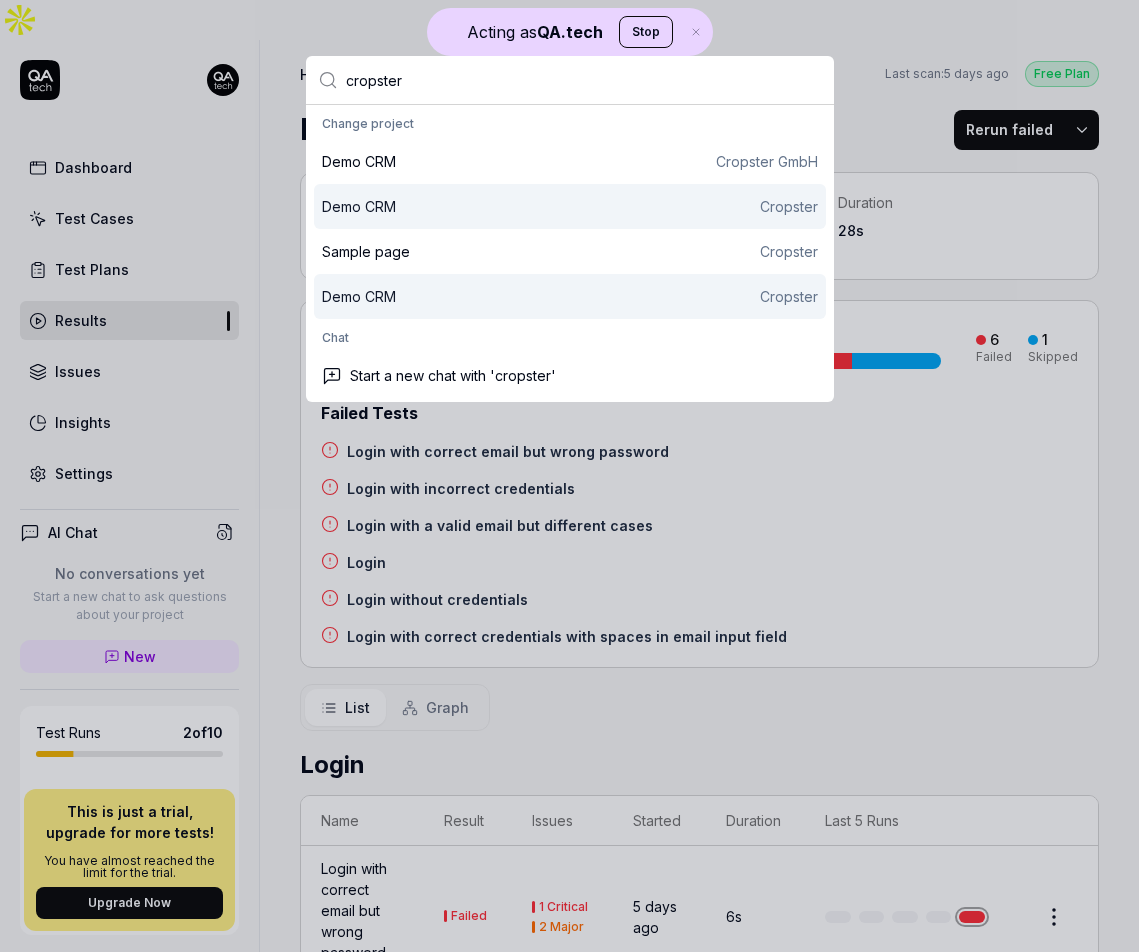type on "cropster" 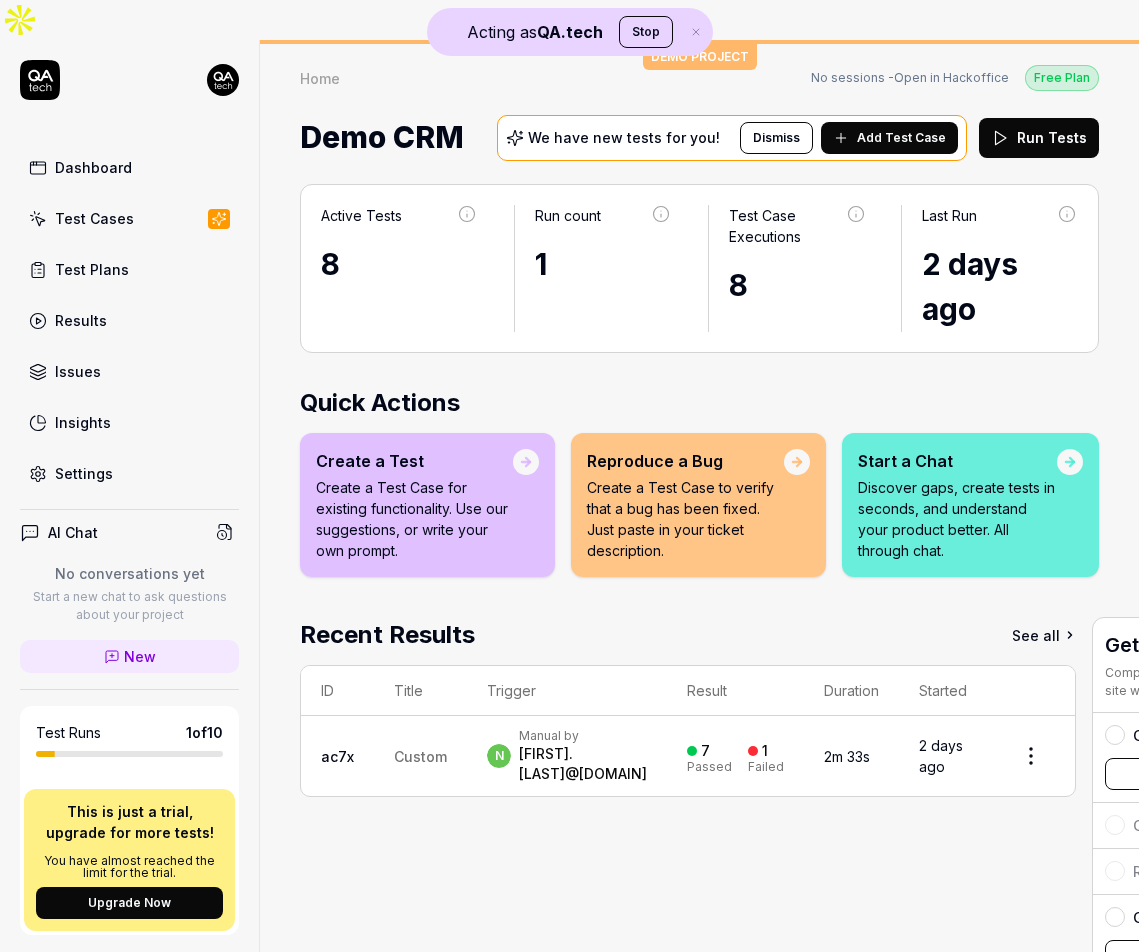 click on "[FIRST].[LAST]@[DOMAIN]" at bounding box center [583, 764] 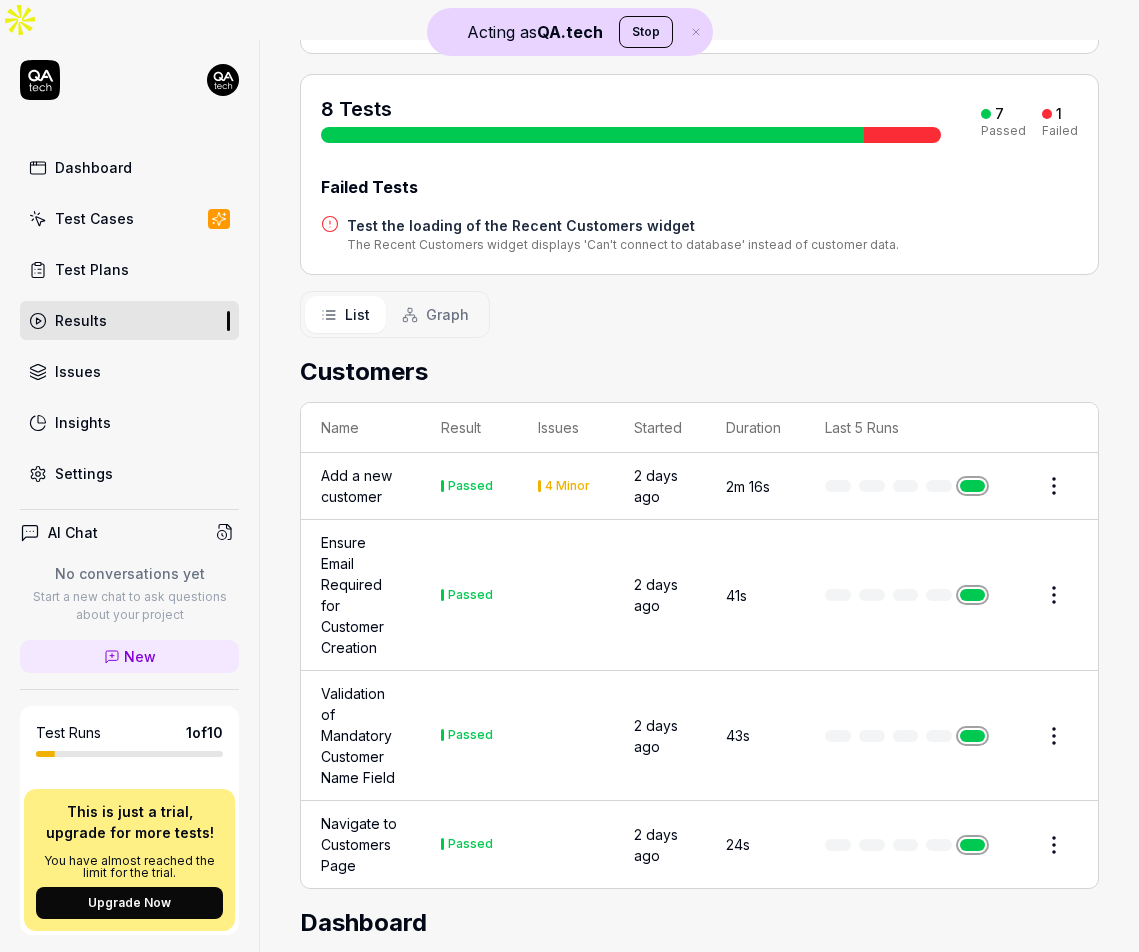 scroll, scrollTop: 310, scrollLeft: 0, axis: vertical 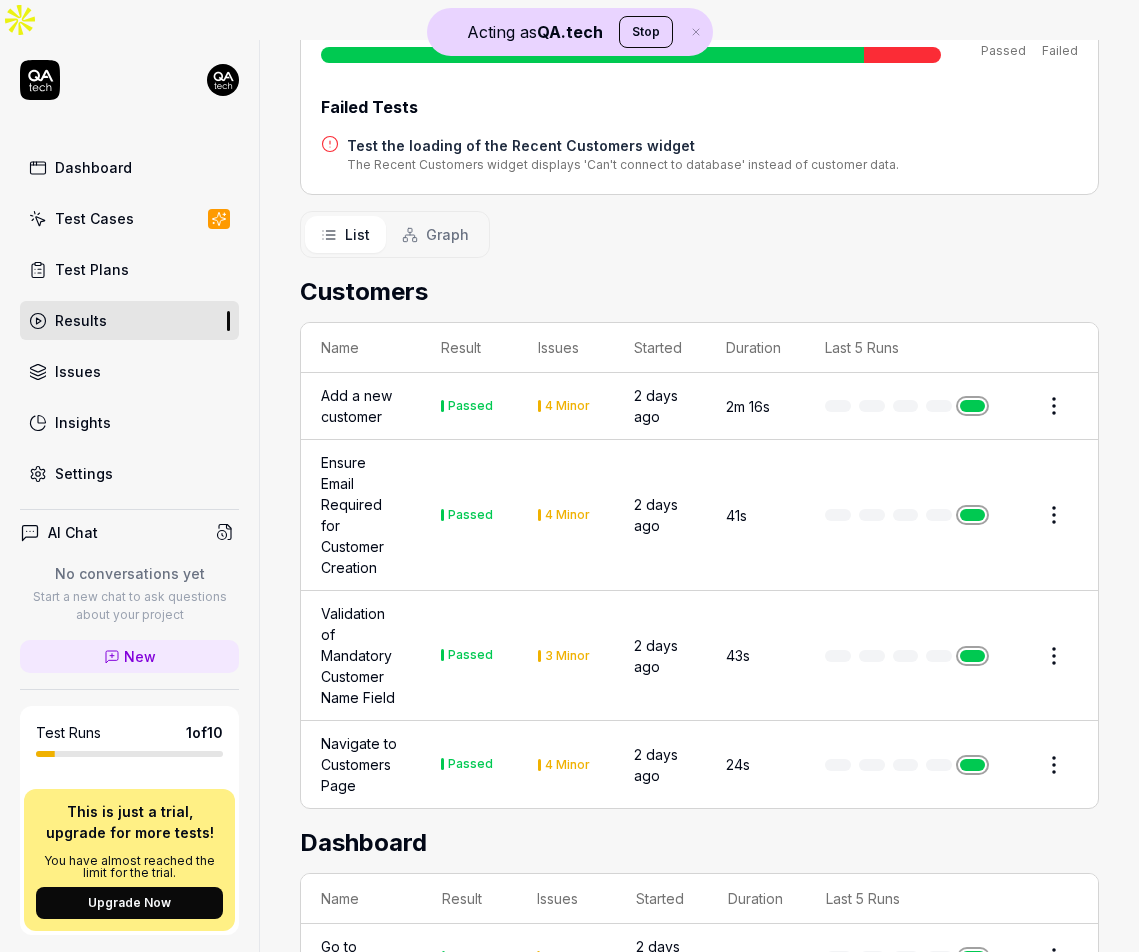 click on "Ensure Email Required for Customer Creation" at bounding box center (361, 515) 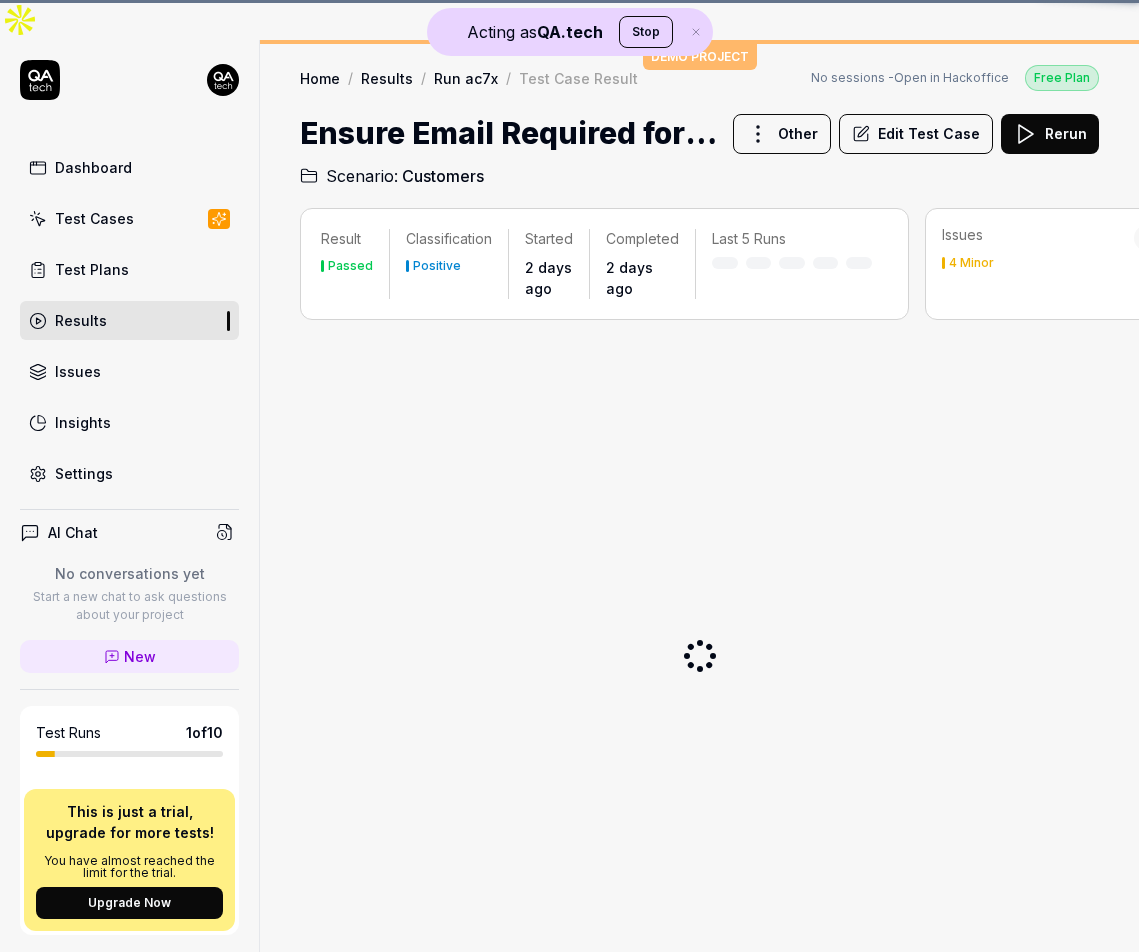 scroll, scrollTop: 0, scrollLeft: 0, axis: both 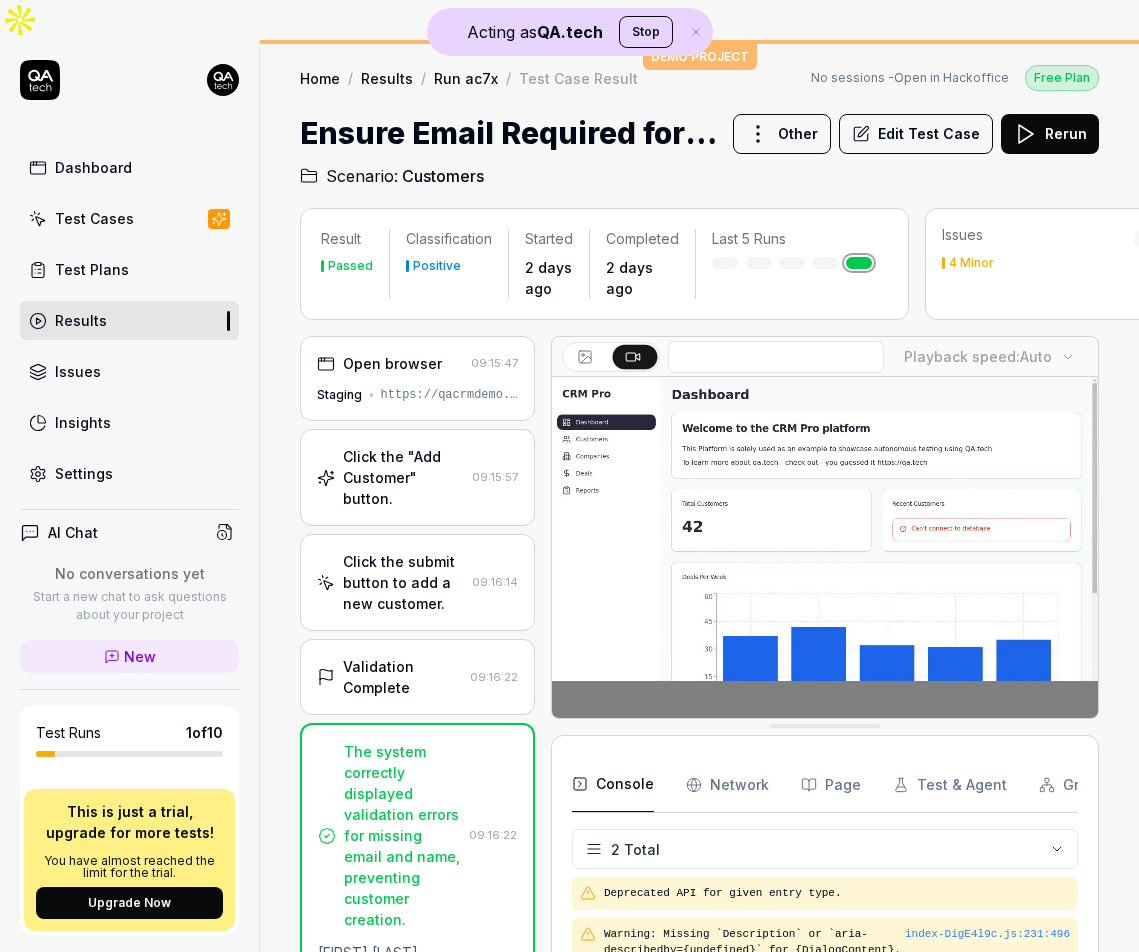 click on "Click the submit button to add a new customer." at bounding box center (403, 582) 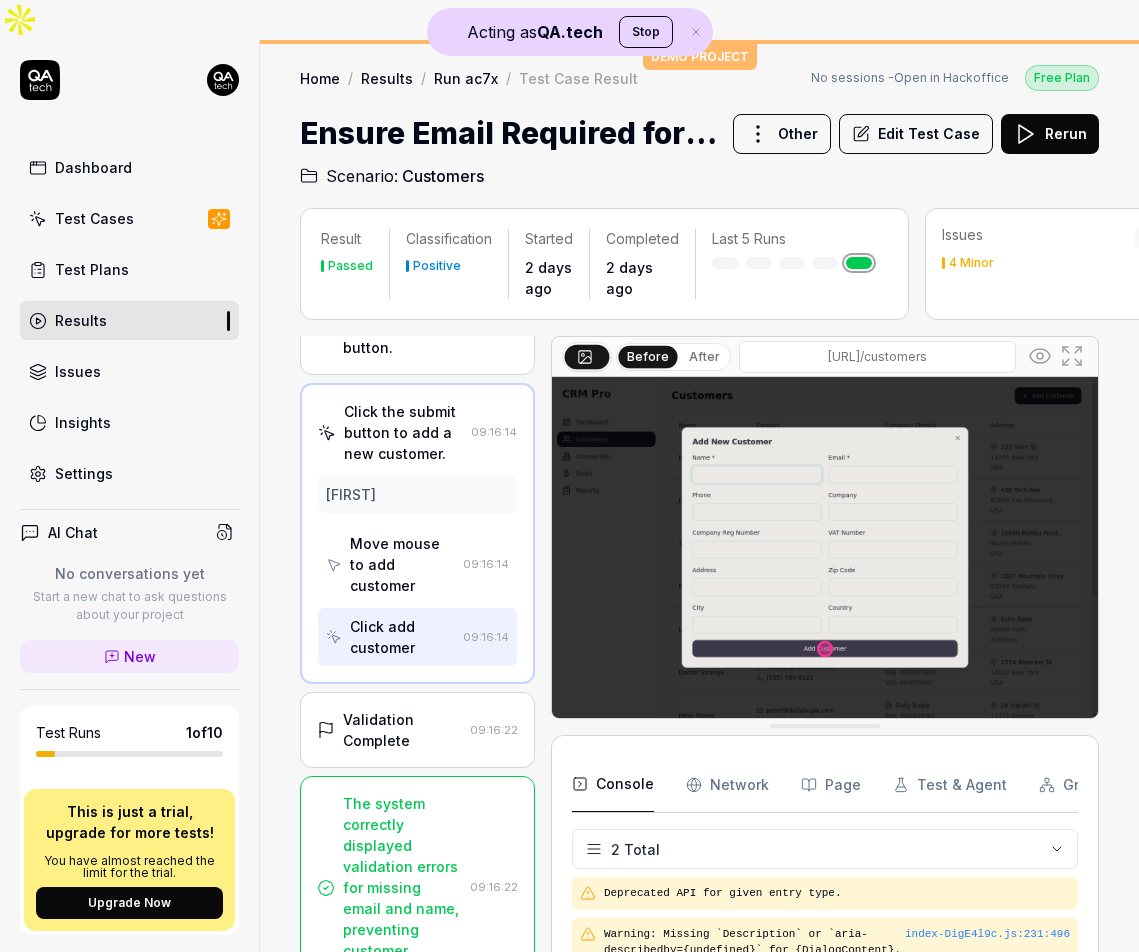 scroll, scrollTop: 0, scrollLeft: 0, axis: both 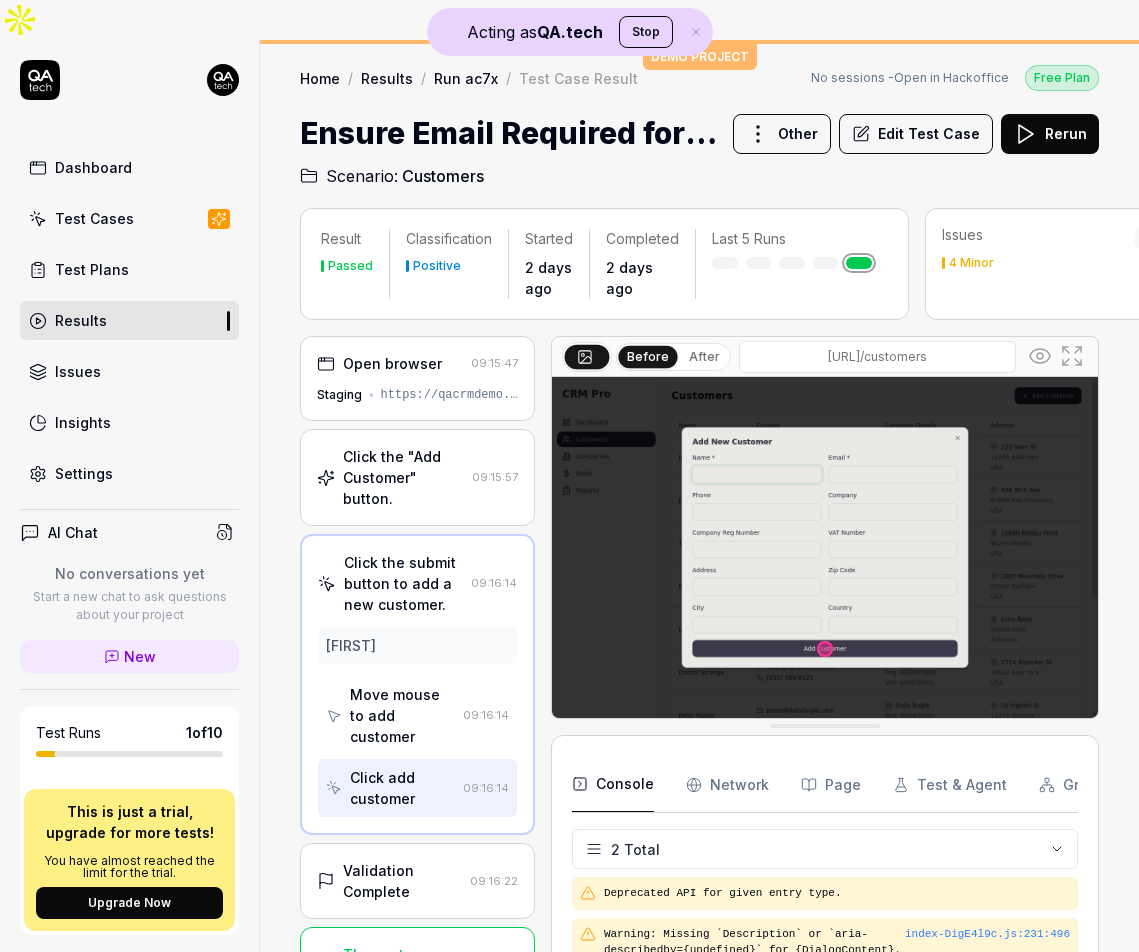 click on "Click the "Add Customer" button. [TIME]" at bounding box center (417, 477) 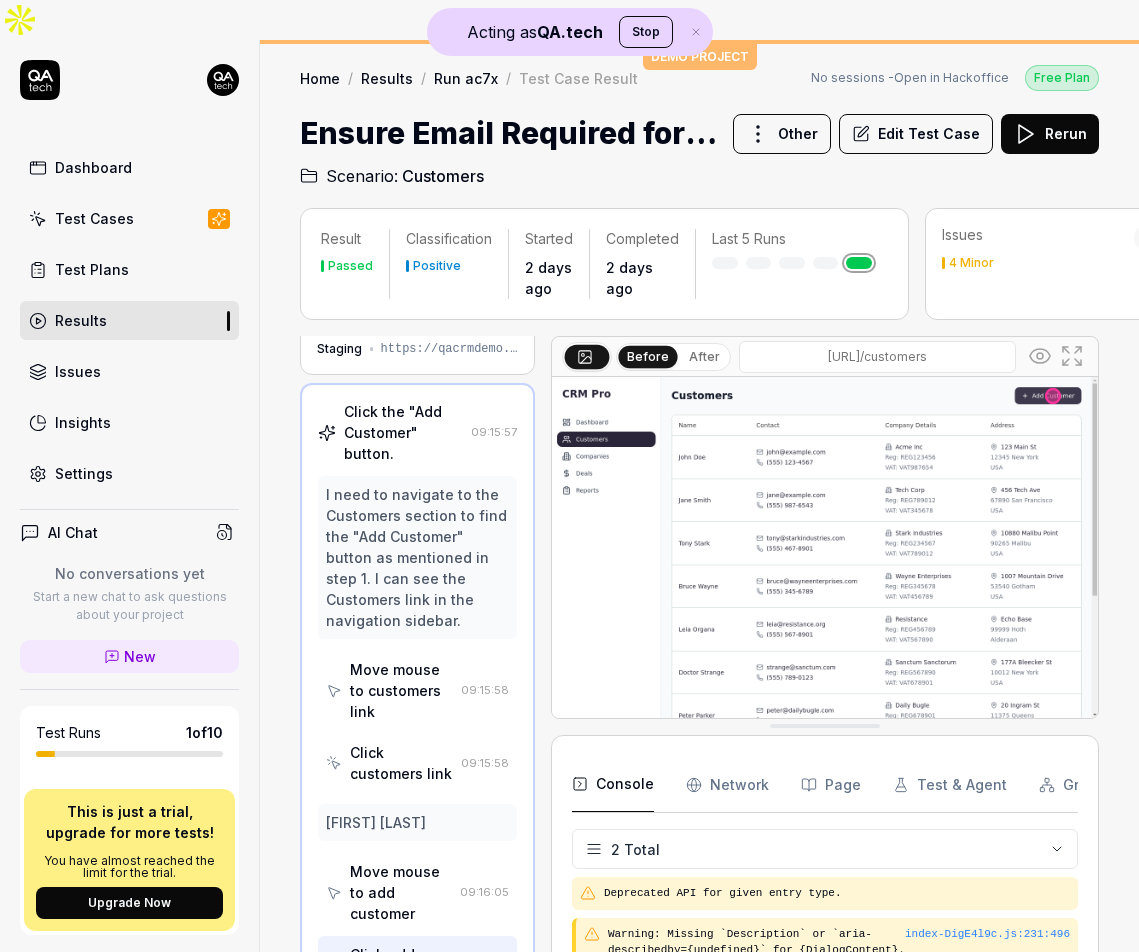 scroll, scrollTop: 0, scrollLeft: 0, axis: both 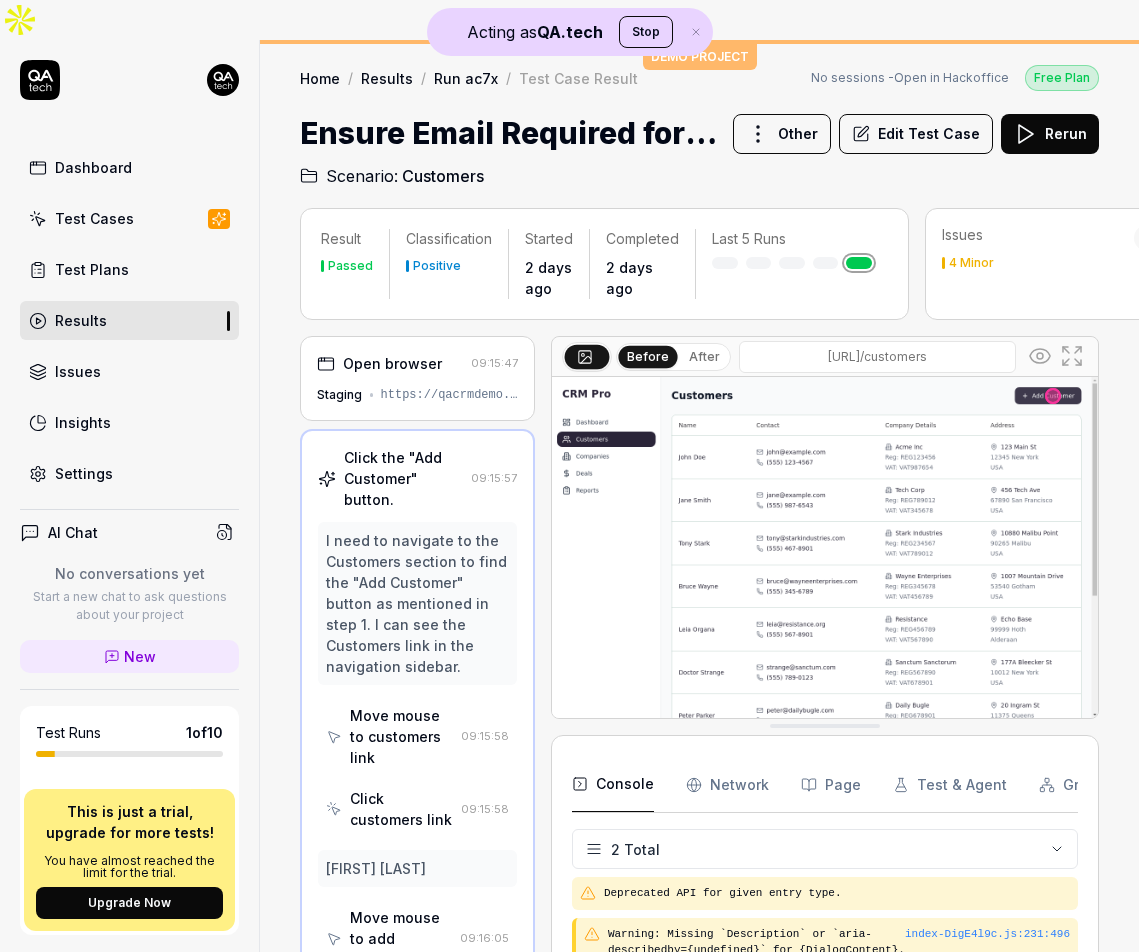 click on "https://qacrmdemo.netlify.app/" at bounding box center [449, 395] 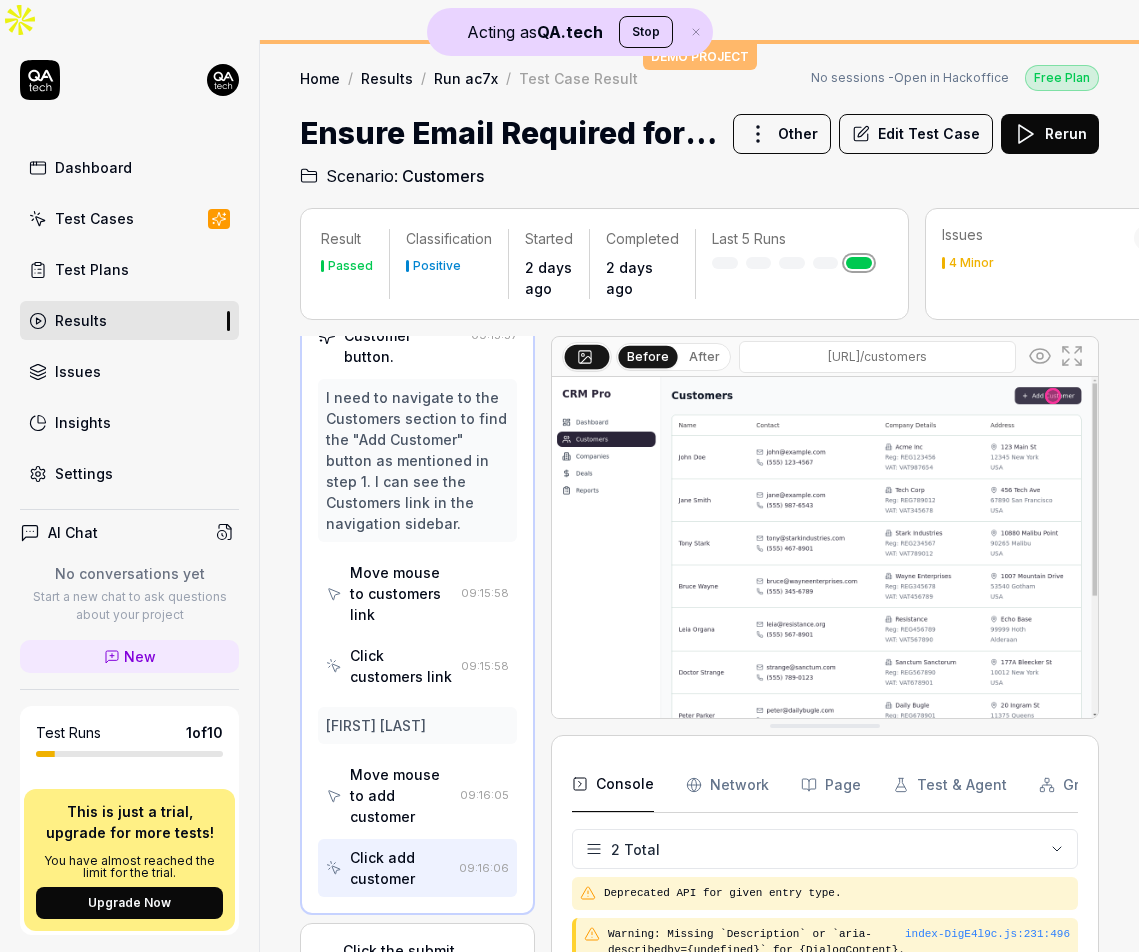 scroll, scrollTop: 151, scrollLeft: 0, axis: vertical 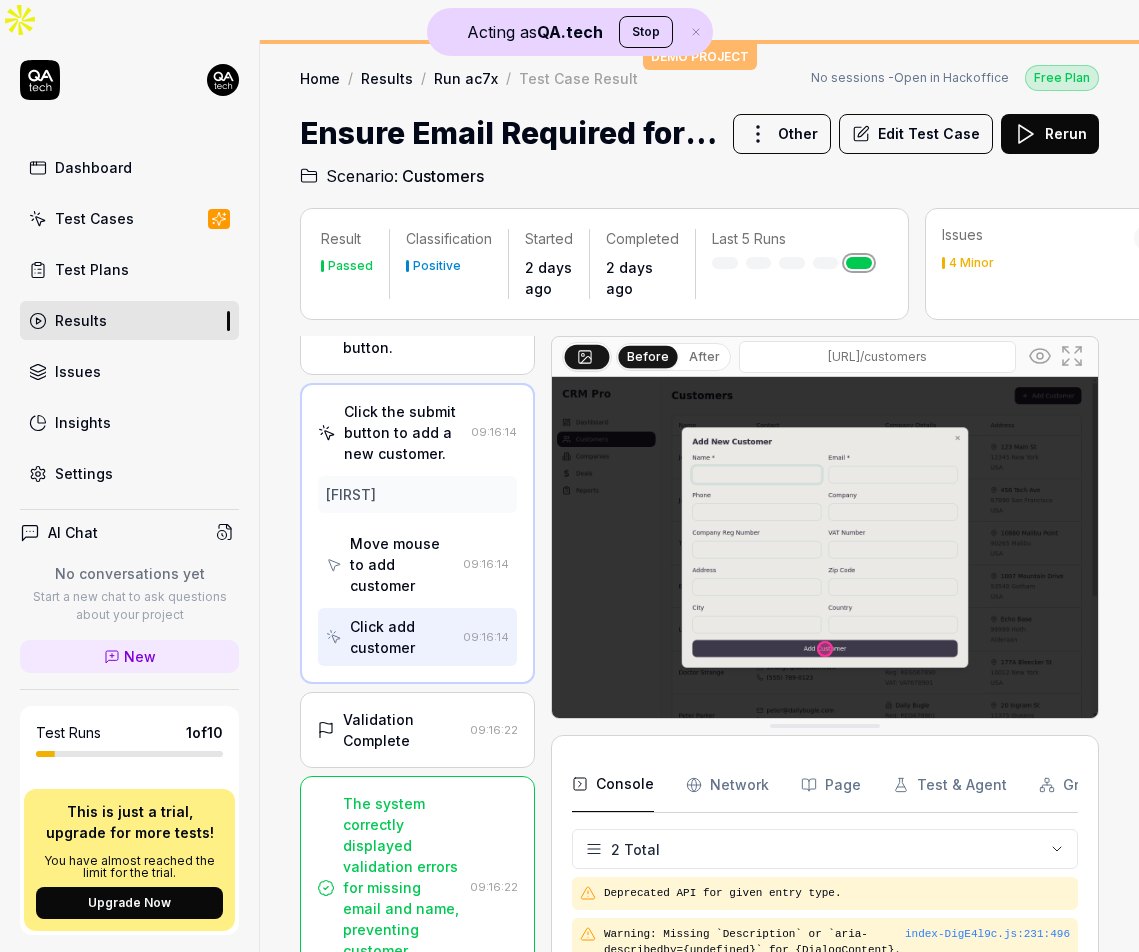 click on "Results" at bounding box center [129, 320] 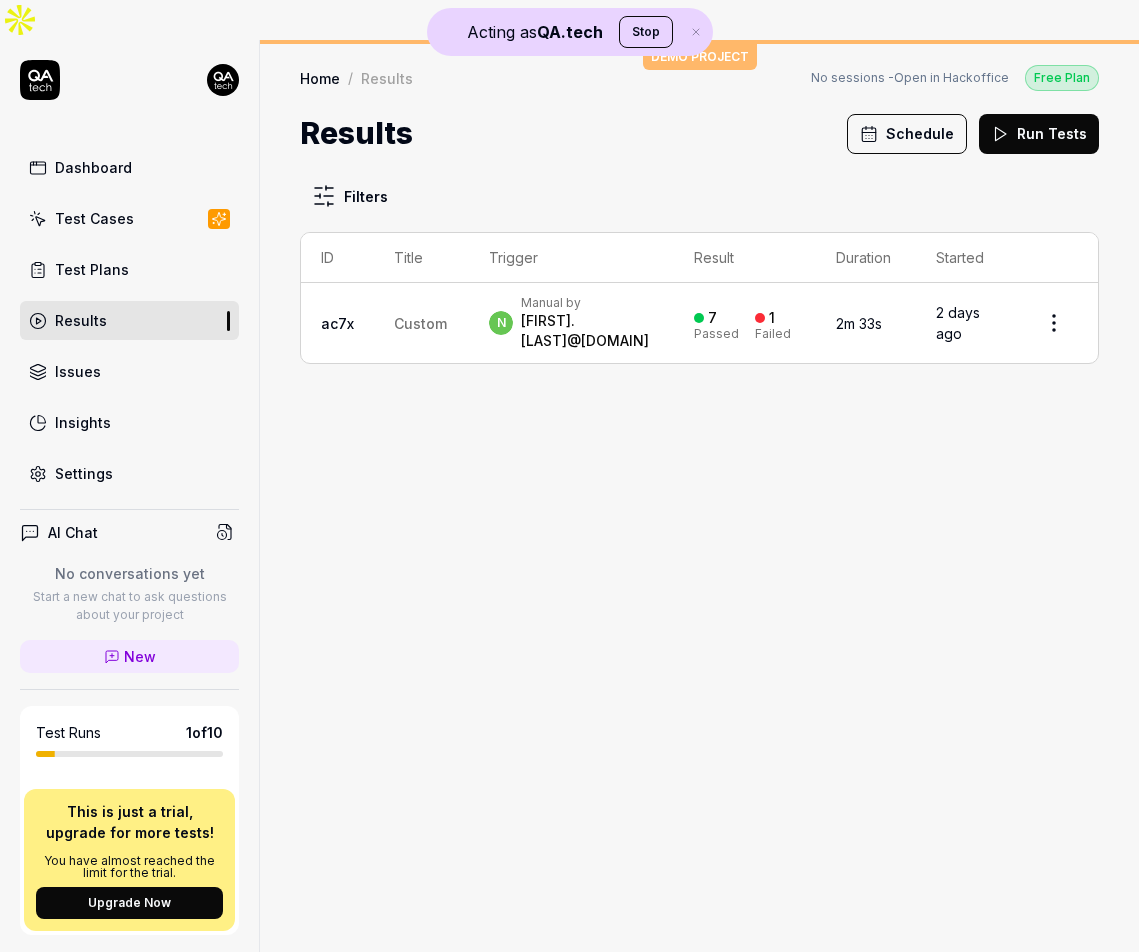 click on "Custom" at bounding box center [421, 323] 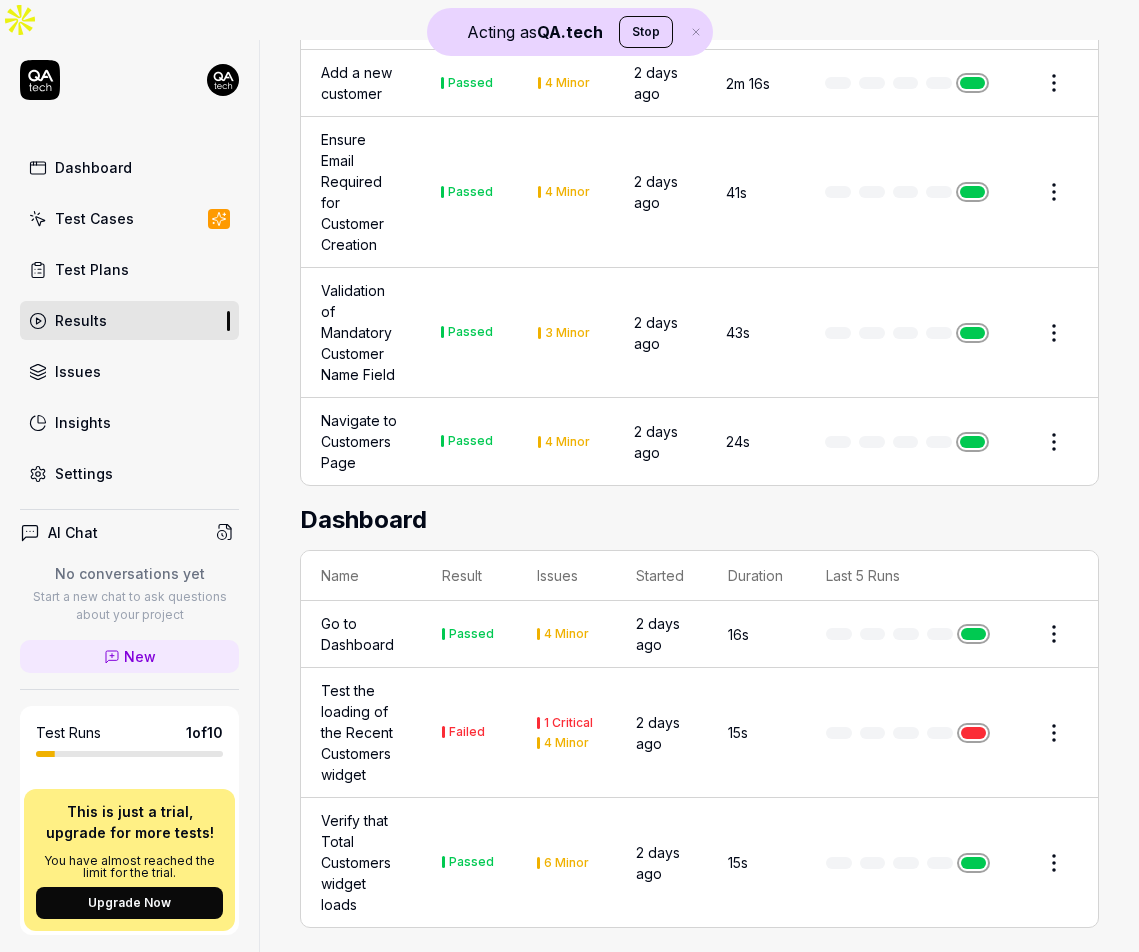 scroll, scrollTop: 784, scrollLeft: 0, axis: vertical 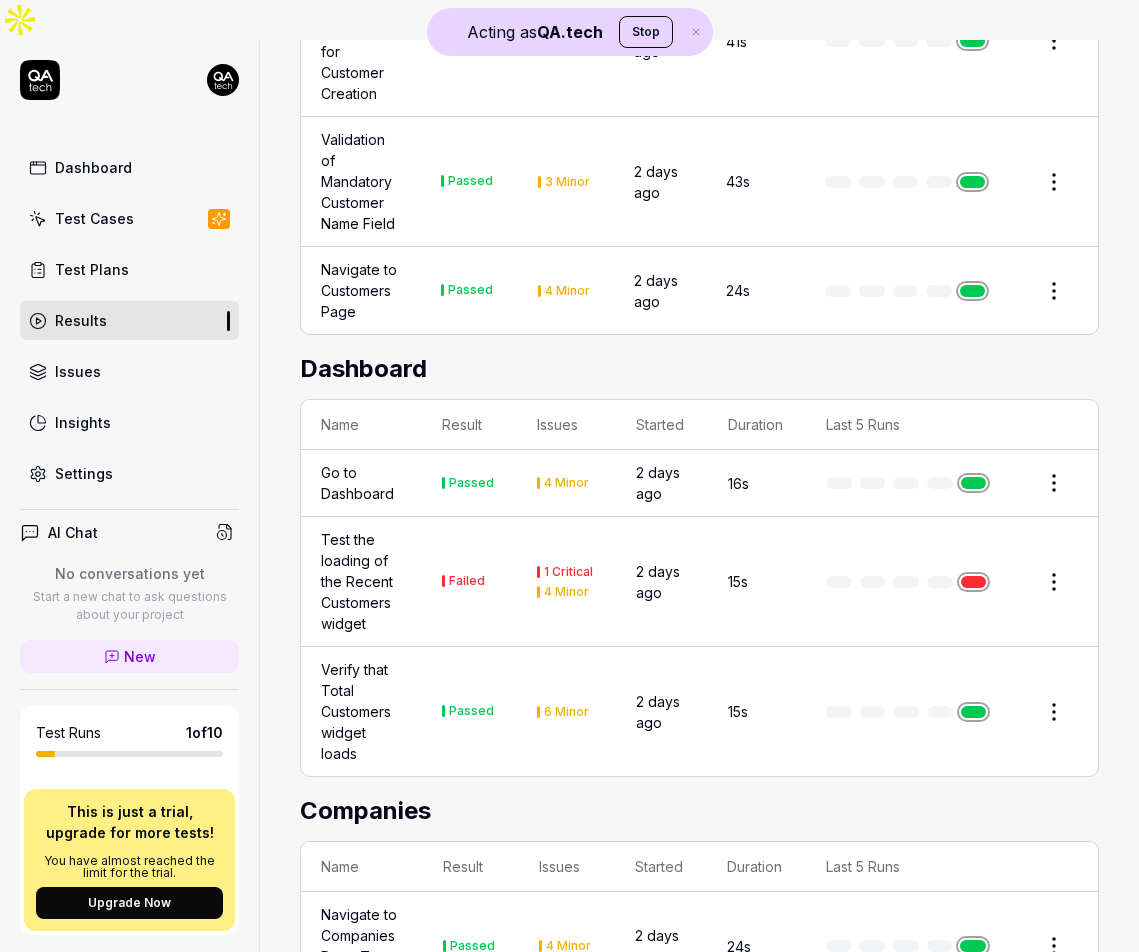 click on "Verify that Total Customers widget loads" at bounding box center [361, 711] 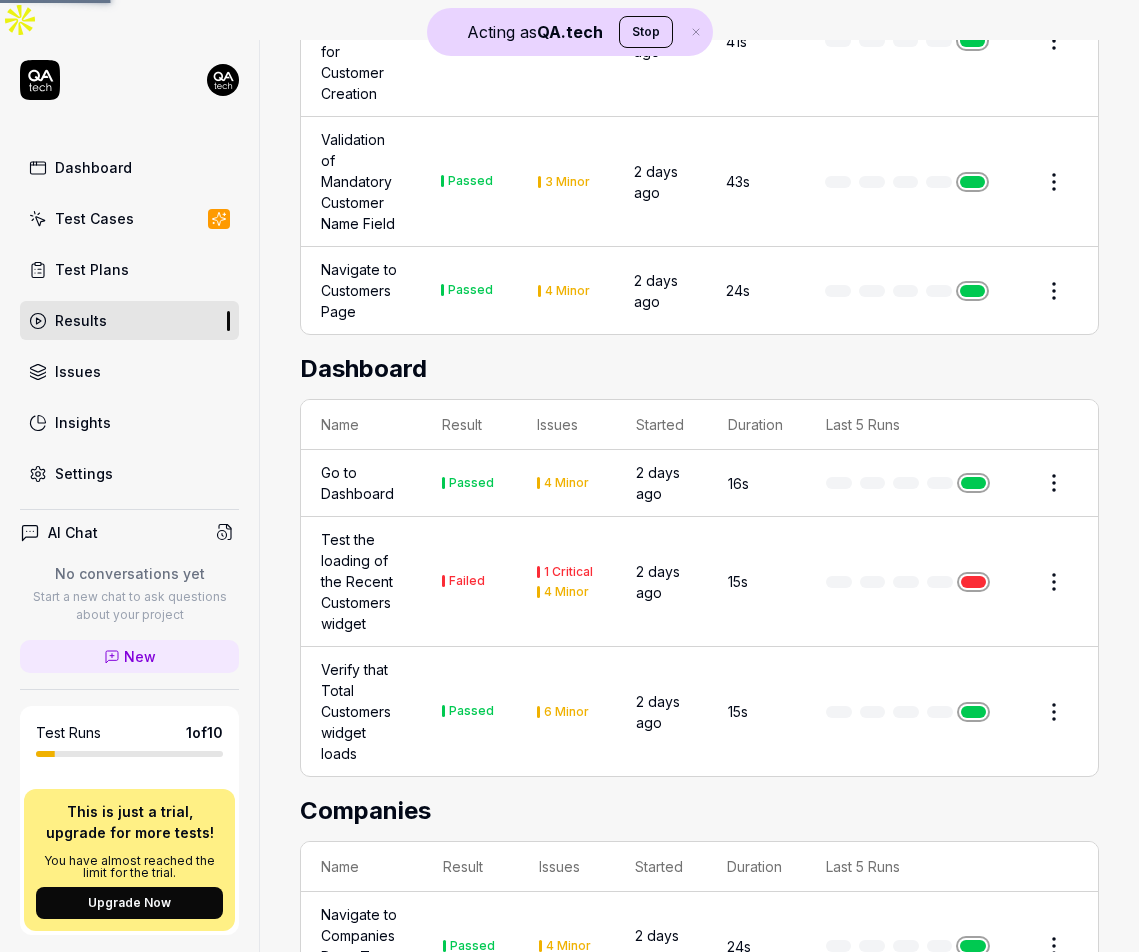 scroll, scrollTop: 0, scrollLeft: 0, axis: both 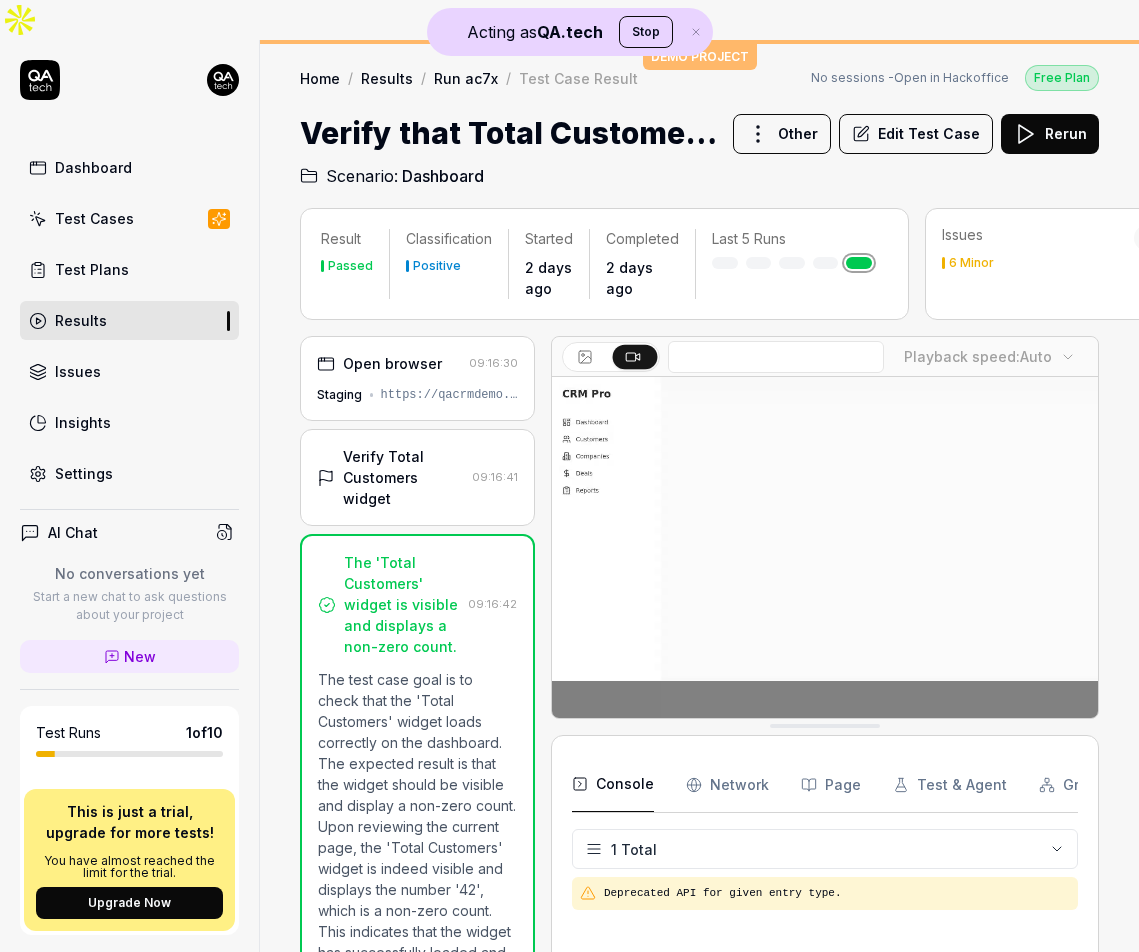 click on "Verify Total Customers widget 09:16:41" at bounding box center [417, 477] 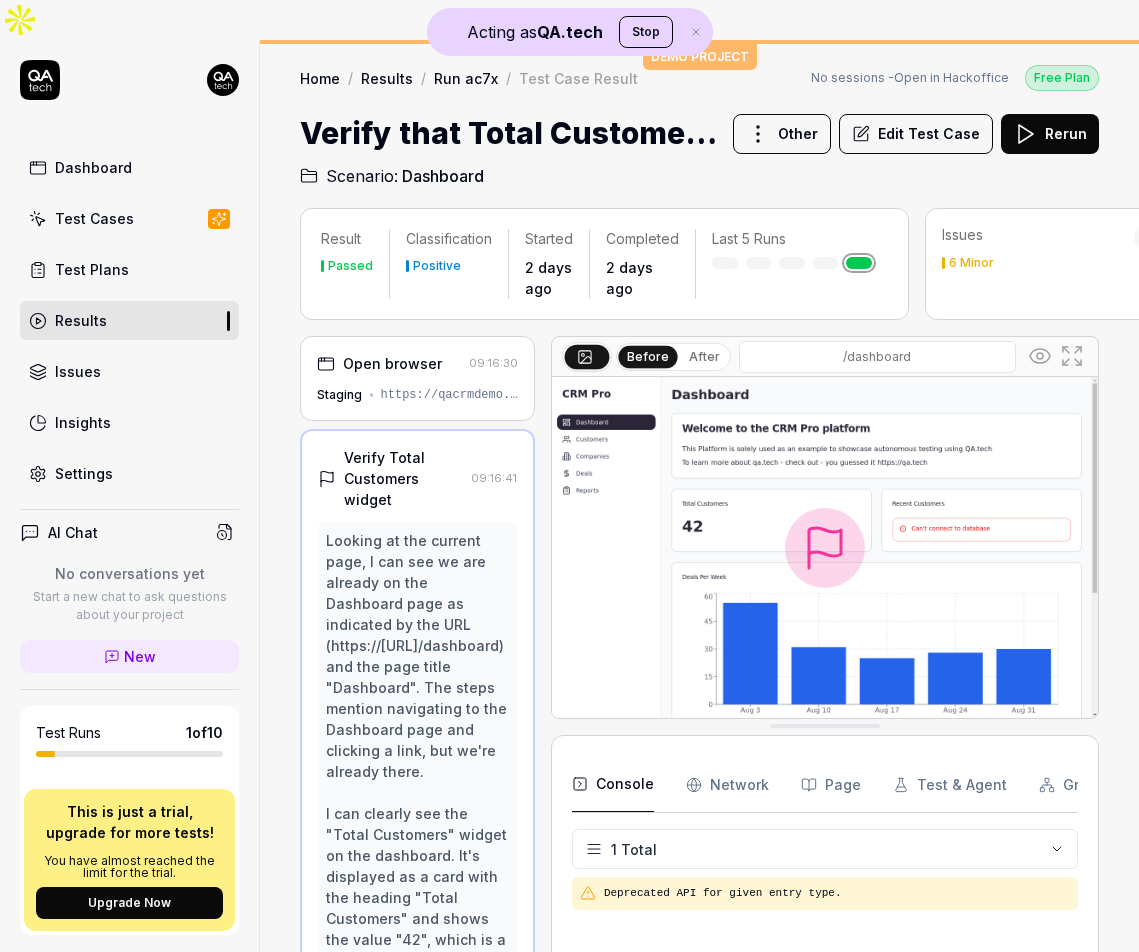 click on "Open browser [TIME] Staging https://qacrmdemo.netlify.app/" at bounding box center (417, 378) 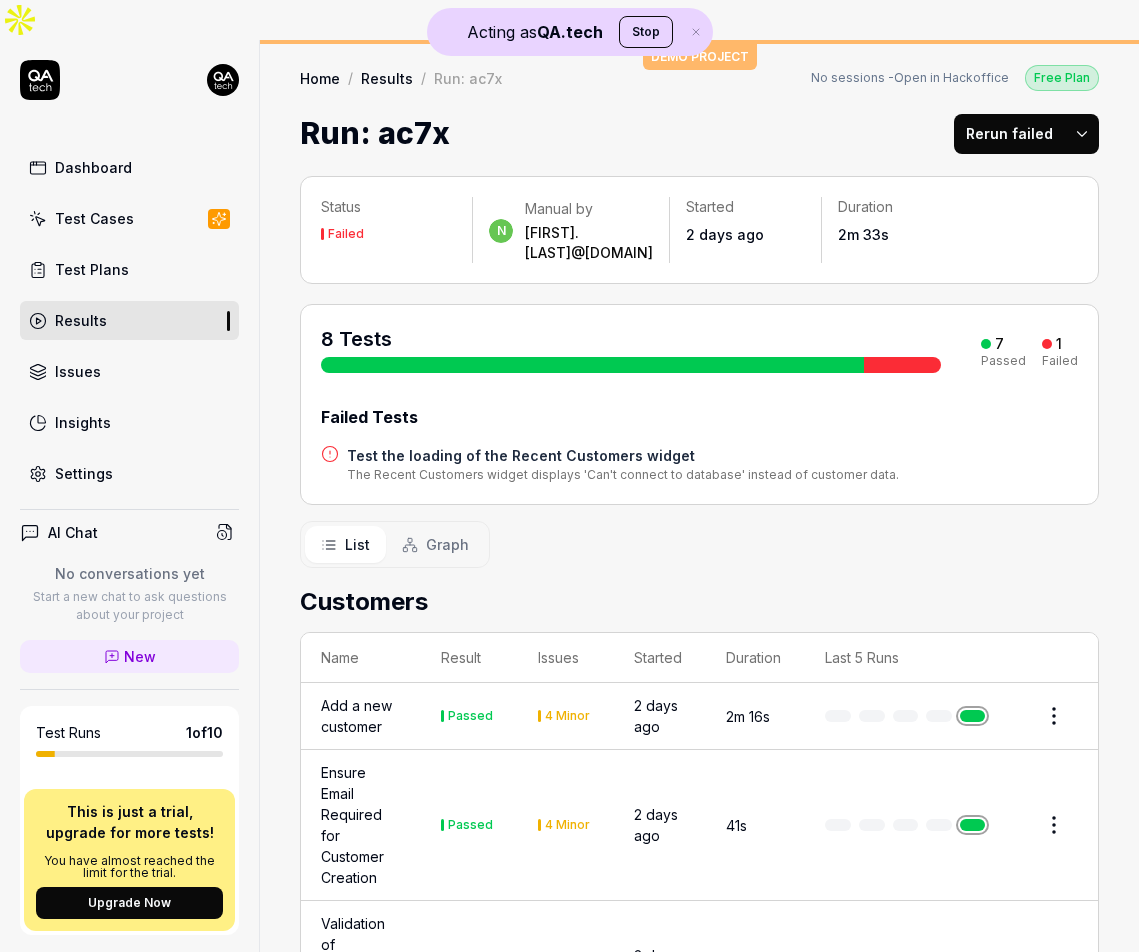 click on "Graph" at bounding box center [447, 544] 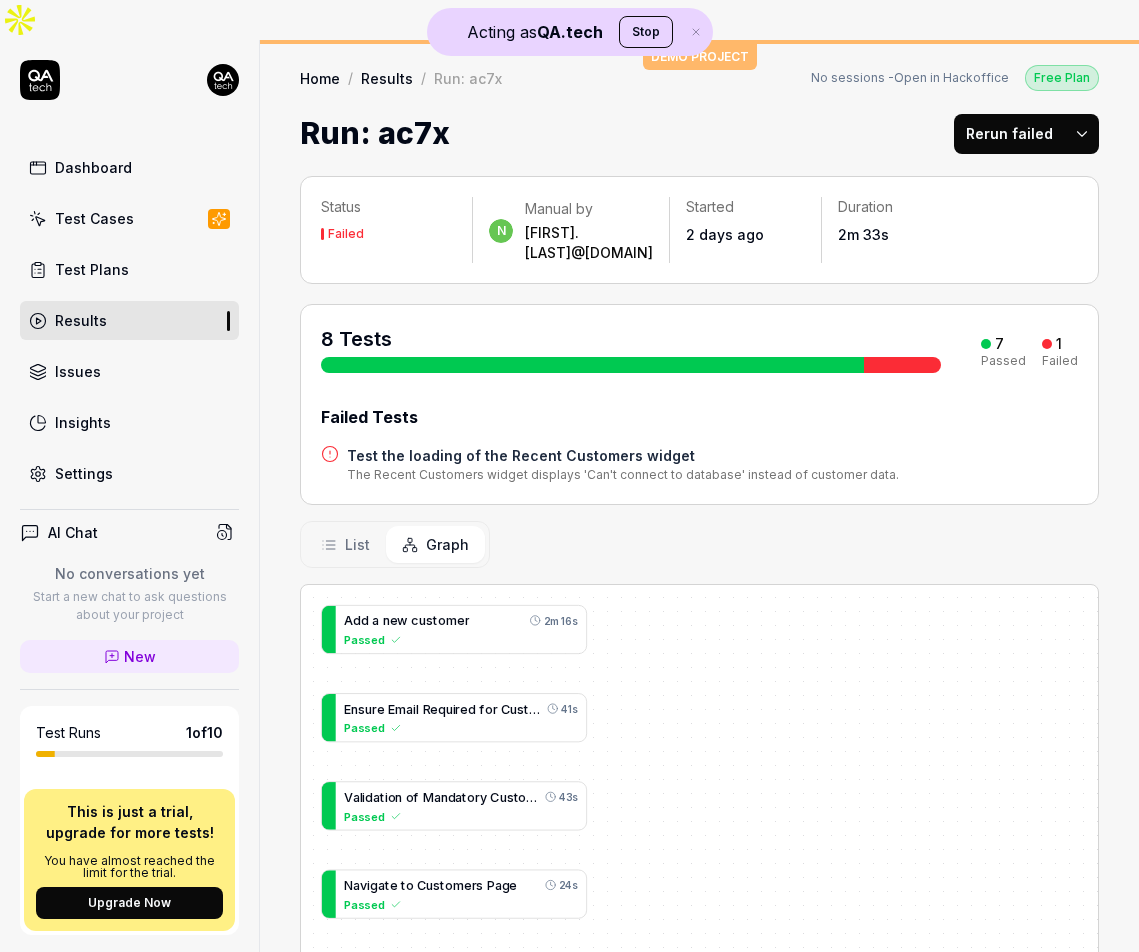 click on "List" at bounding box center (345, 544) 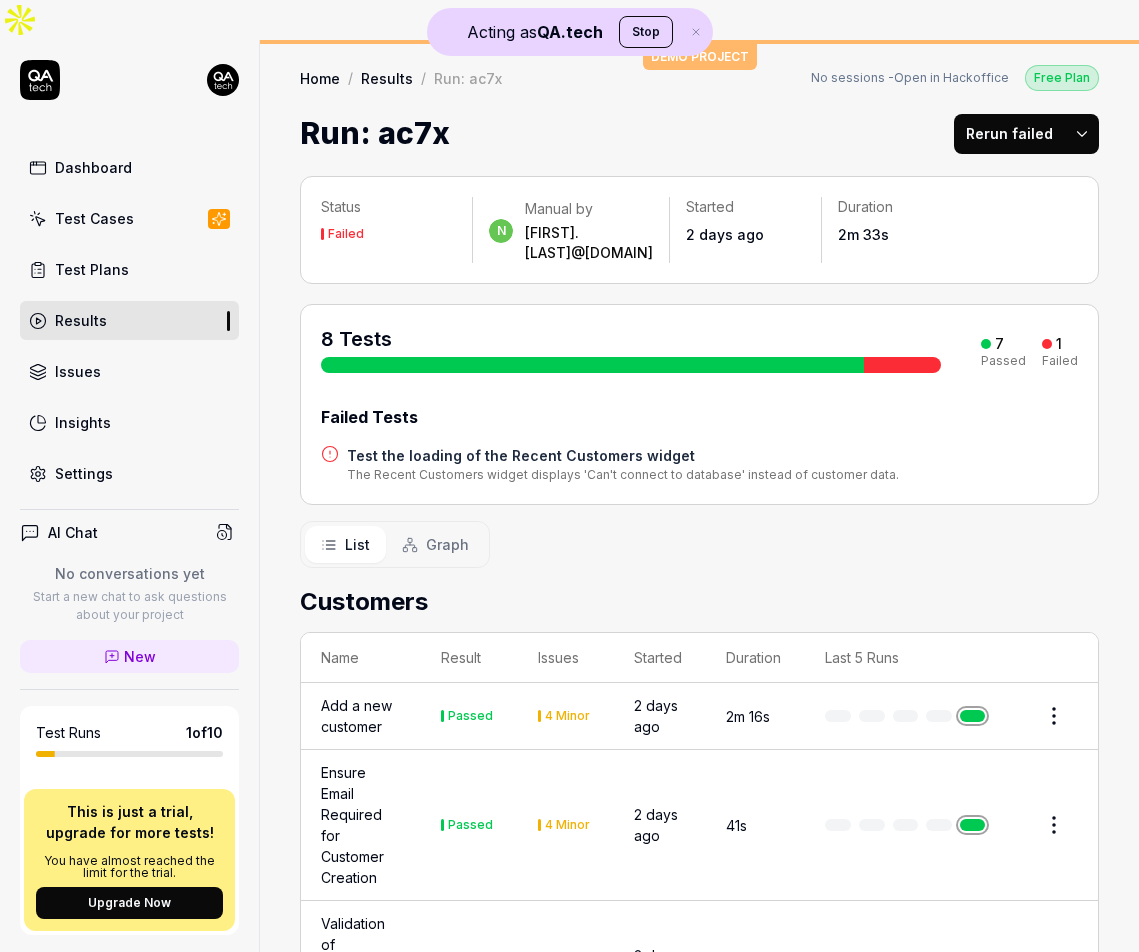 click on "Dashboard" at bounding box center [129, 167] 